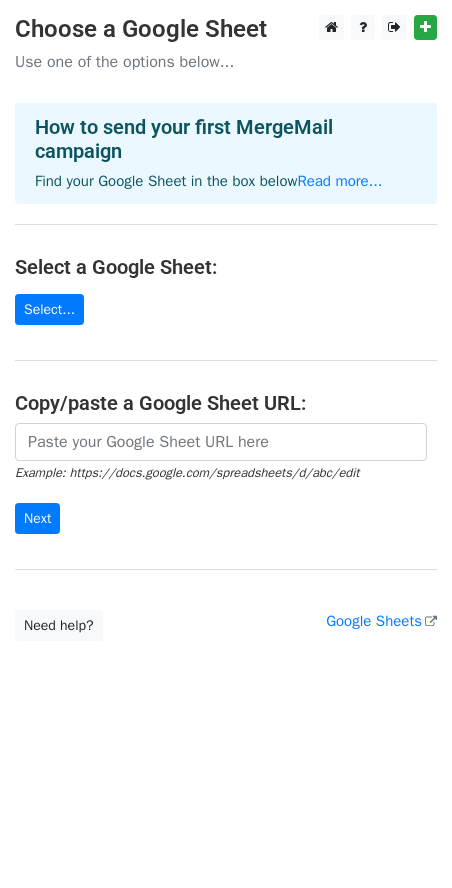scroll, scrollTop: 0, scrollLeft: 0, axis: both 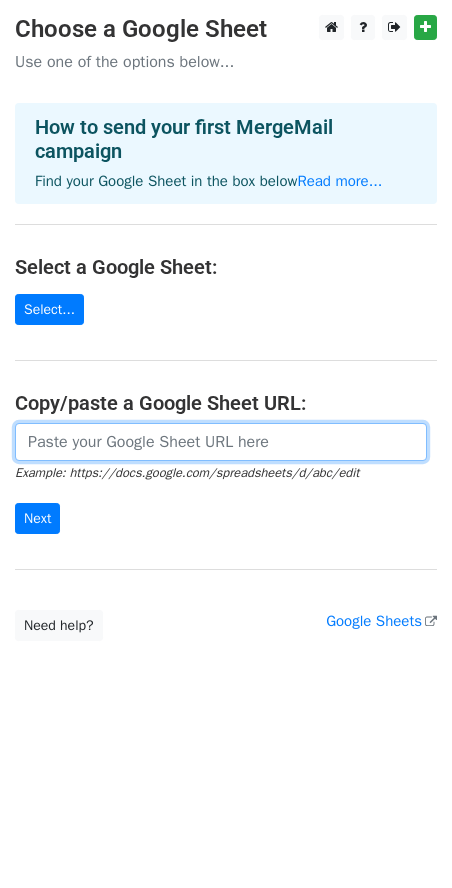 click at bounding box center [221, 442] 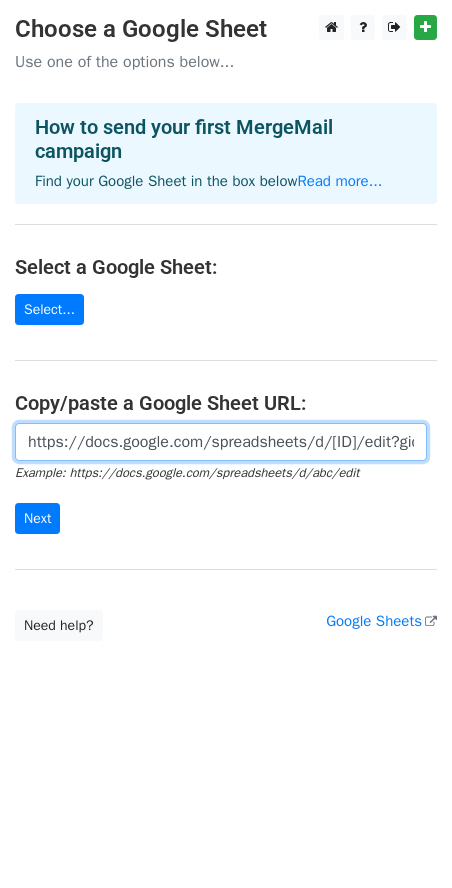 scroll, scrollTop: 0, scrollLeft: 425, axis: horizontal 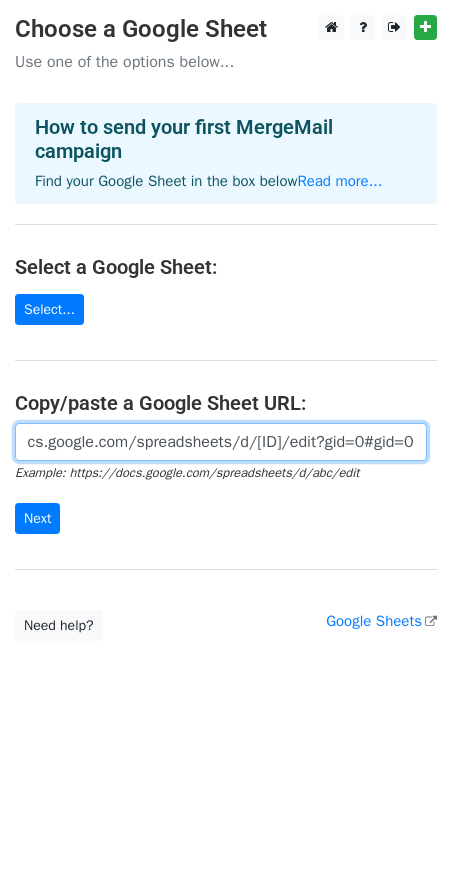 click on "https://docs.google.com/spreadsheets/d/1WGD3KZzsby5LIeO8rNOidg1SmsTTX4CertOr-B6-Uxo/edit?gid=0#gid=0" at bounding box center (221, 442) 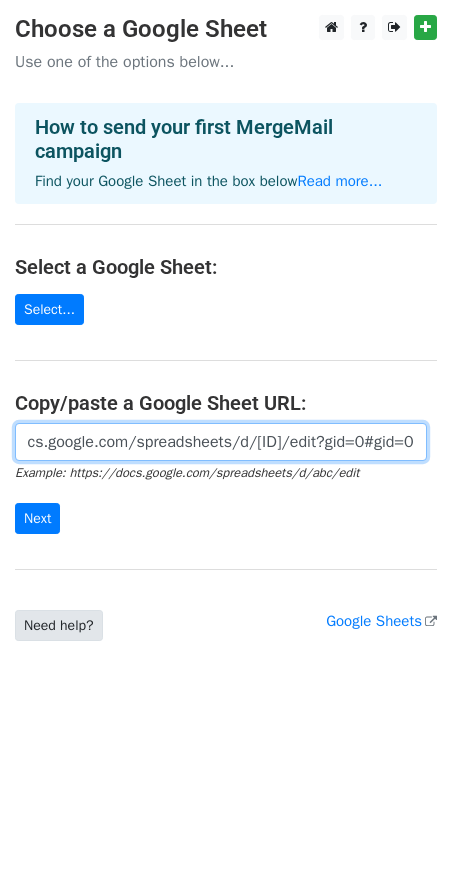 type on "https://docs.google.com/spreadsheets/d/1WGD3KZzsby5LIeO8rNOidg1SmsTTX4CertOr-B6-Uxo/edit?gid=0#gid=0" 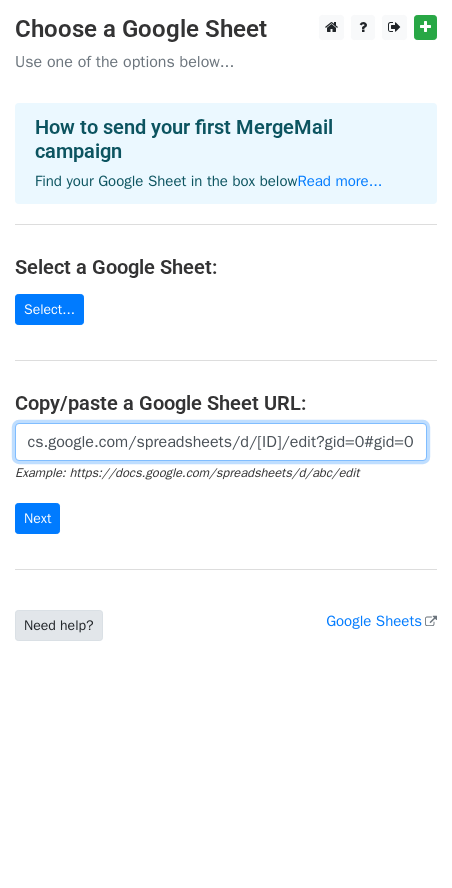 scroll, scrollTop: 0, scrollLeft: 0, axis: both 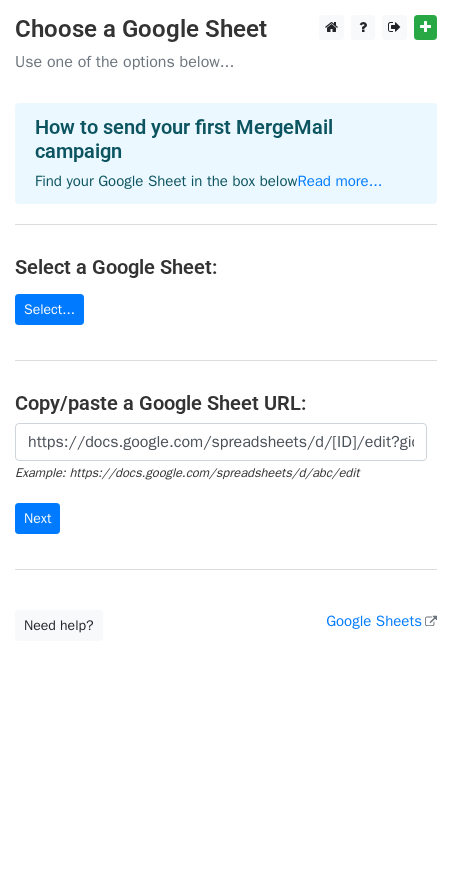 click on "Choose a Google Sheet
Use one of the options below...
How to send your first MergeMail campaign
Find your Google Sheet in the box below  Read more...
Select a Google Sheet:
Select...
Copy/paste a Google Sheet URL:
https://docs.google.com/spreadsheets/d/1WGD3KZzsby5LIeO8rNOidg1SmsTTX4CertOr-B6-Uxo/edit?gid=0#gid=0
Example:
https://docs.google.com/spreadsheets/d/abc/edit
Next
Google Sheets
Need help?
Help
×
Why do I need to copy/paste a Google Sheet URL?
Normally, MergeMail would show you a list of your Google Sheets to choose from, but because you didn't allow MergeMail access to your Google Drive, it cannot show you a list of your Google Sheets. You can read more about permissions in our  support pages .
If you'd like to see a list of your Google Sheets, you'll need to  sign out of MergeMail  and then sign back in and allow access to your Google Drive.
then try again." at bounding box center (226, 368) 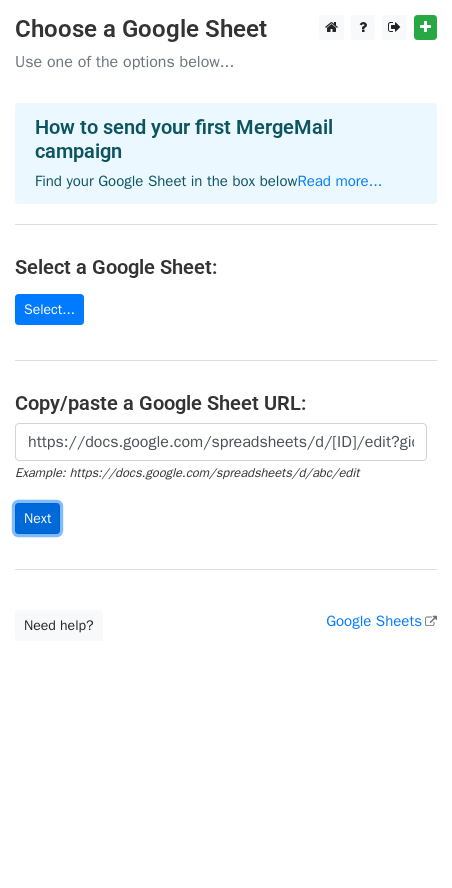 click on "Next" at bounding box center (37, 518) 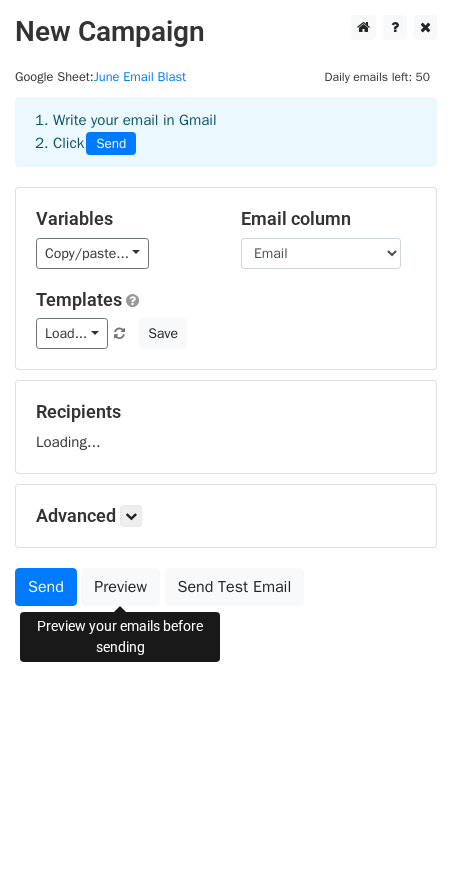 scroll, scrollTop: 0, scrollLeft: 0, axis: both 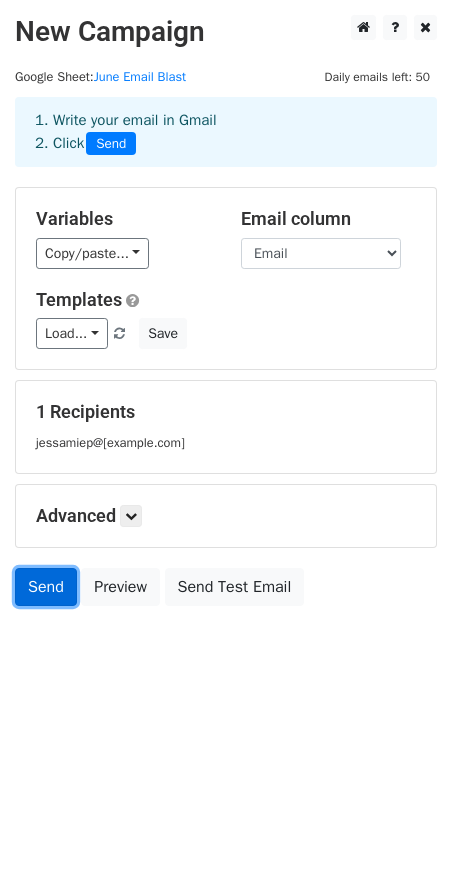 click on "Send" at bounding box center (46, 587) 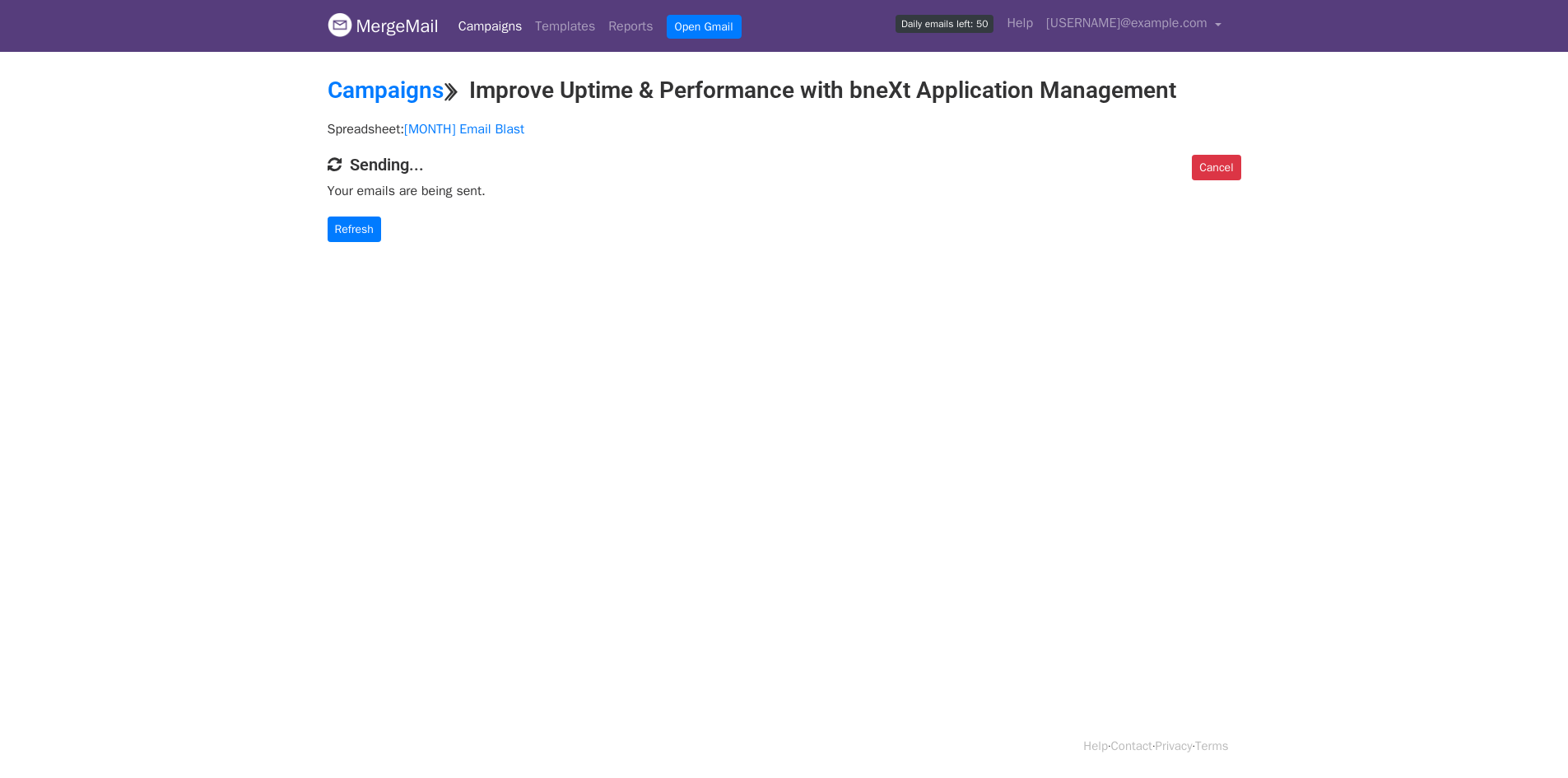scroll, scrollTop: 0, scrollLeft: 0, axis: both 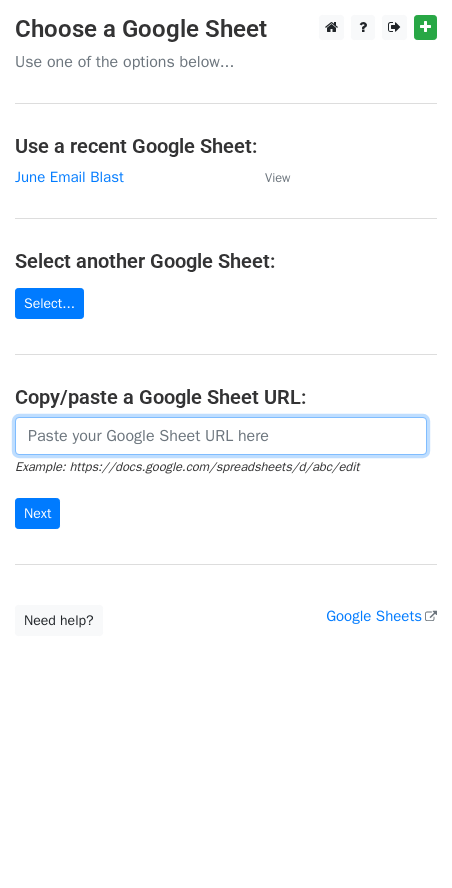 click at bounding box center (221, 436) 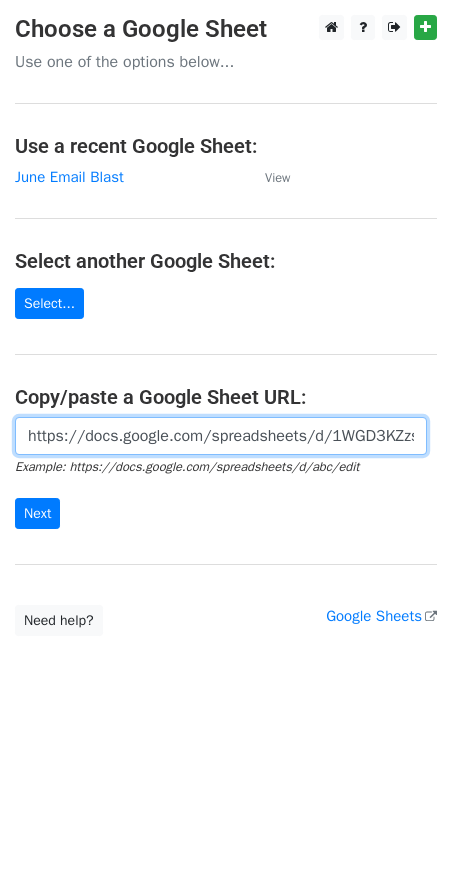 scroll, scrollTop: 0, scrollLeft: 425, axis: horizontal 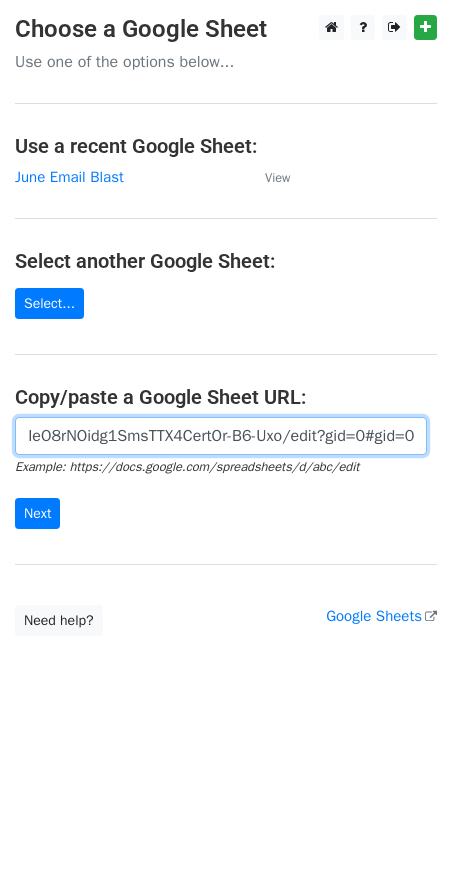 type on "https://docs.google.com/spreadsheets/d/1WGD3KZzsby5LIeO8rNOidg1SmsTTX4CertOr-B6-Uxo/edit?gid=0#gid=0" 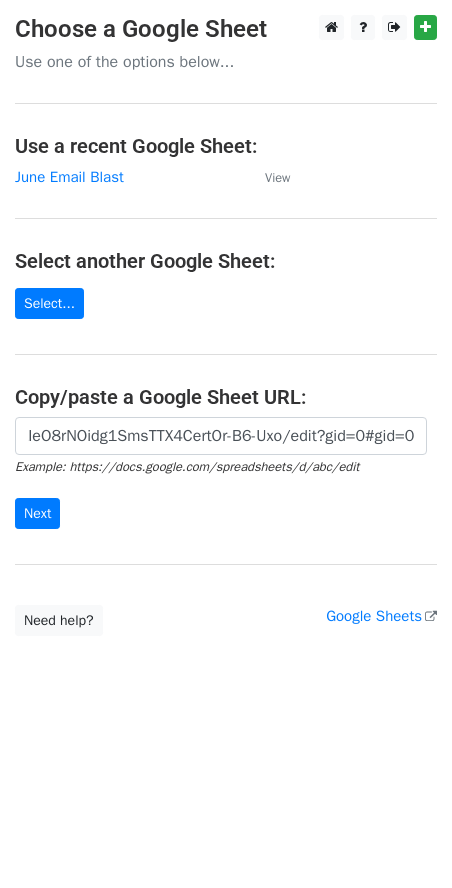 scroll, scrollTop: 0, scrollLeft: 0, axis: both 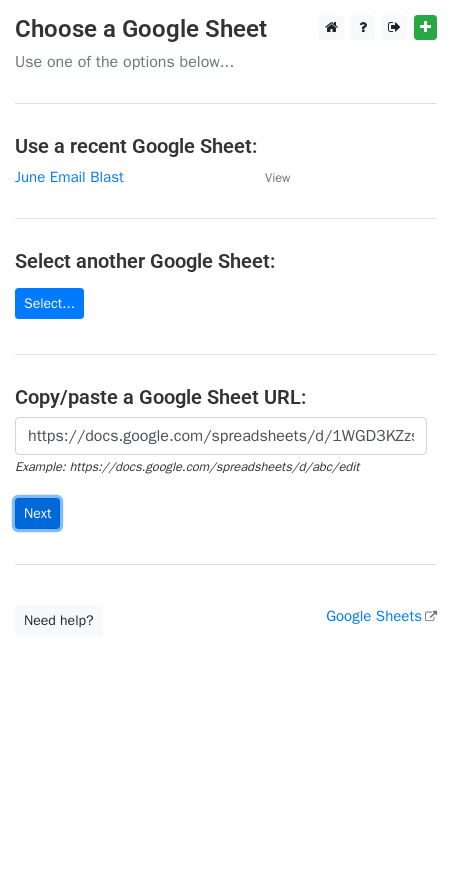 click on "Next" at bounding box center [37, 513] 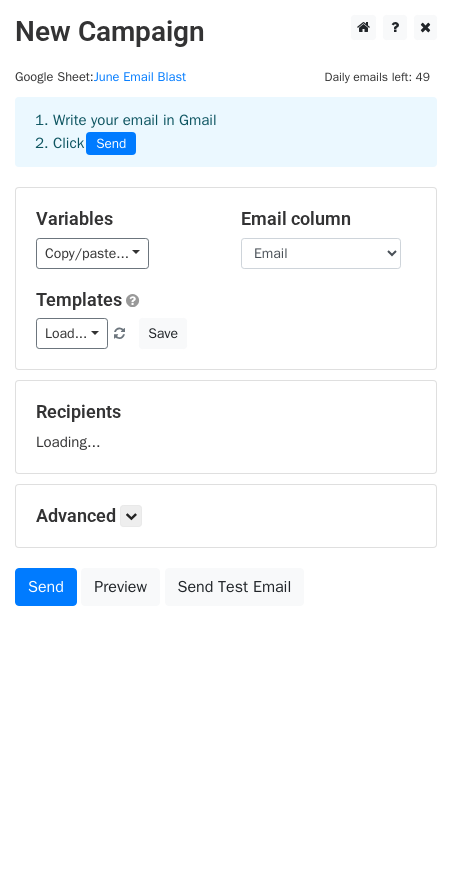 scroll, scrollTop: 0, scrollLeft: 0, axis: both 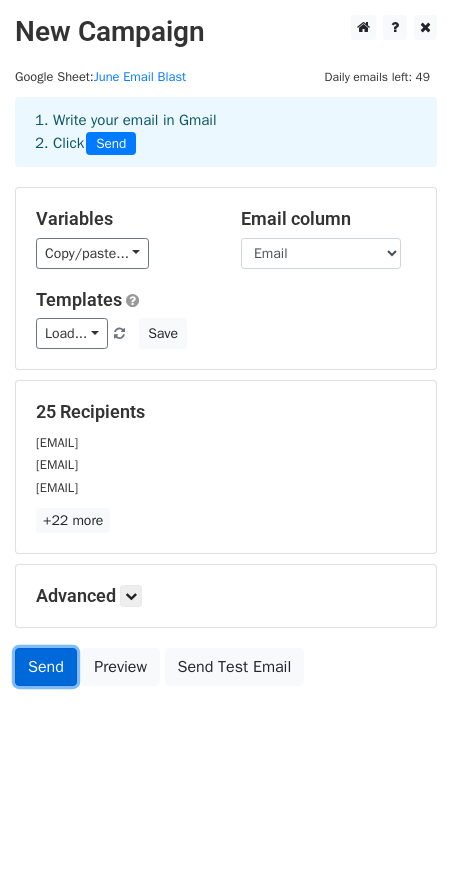 click on "Send" at bounding box center [46, 667] 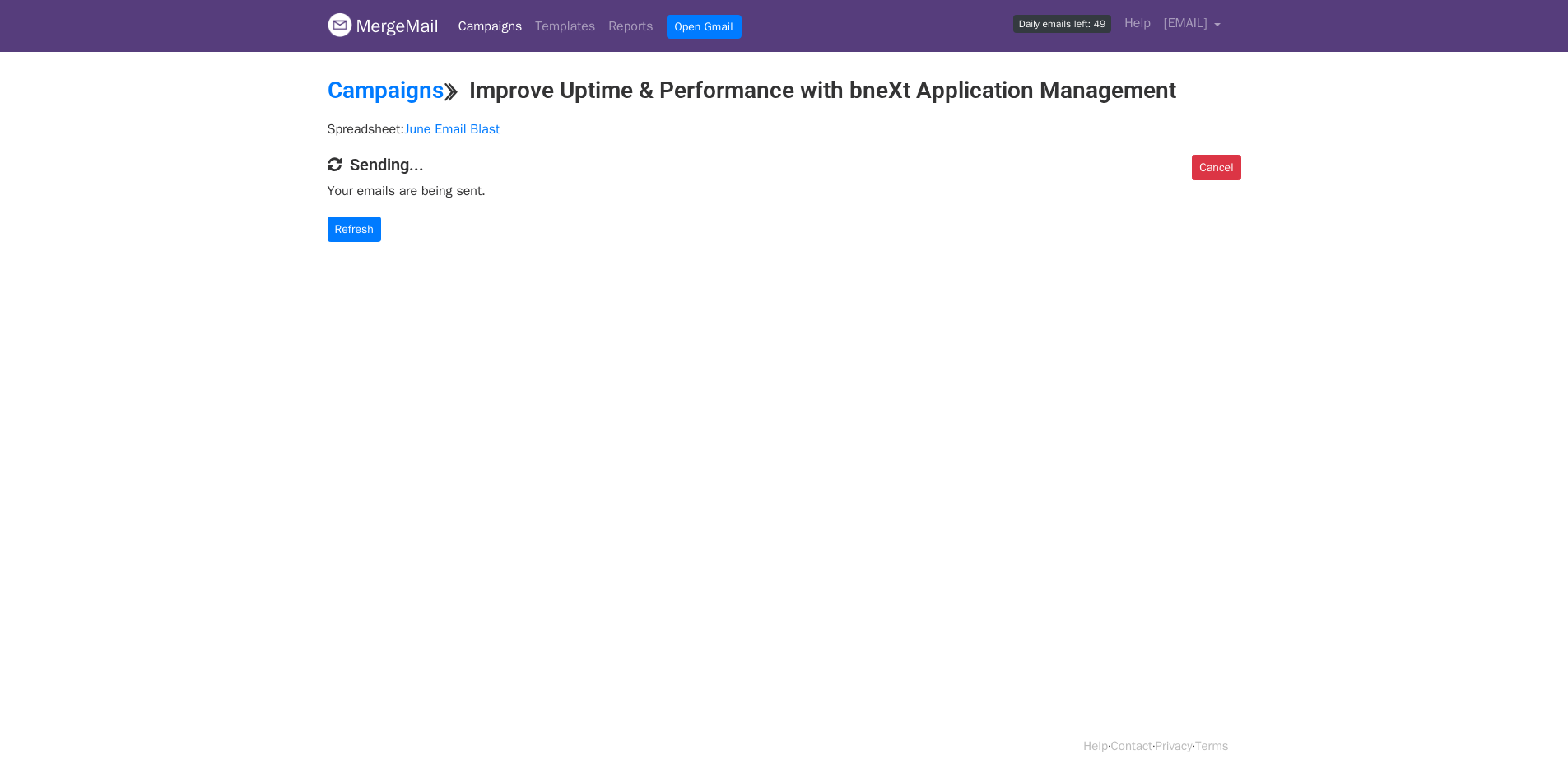 scroll, scrollTop: 0, scrollLeft: 0, axis: both 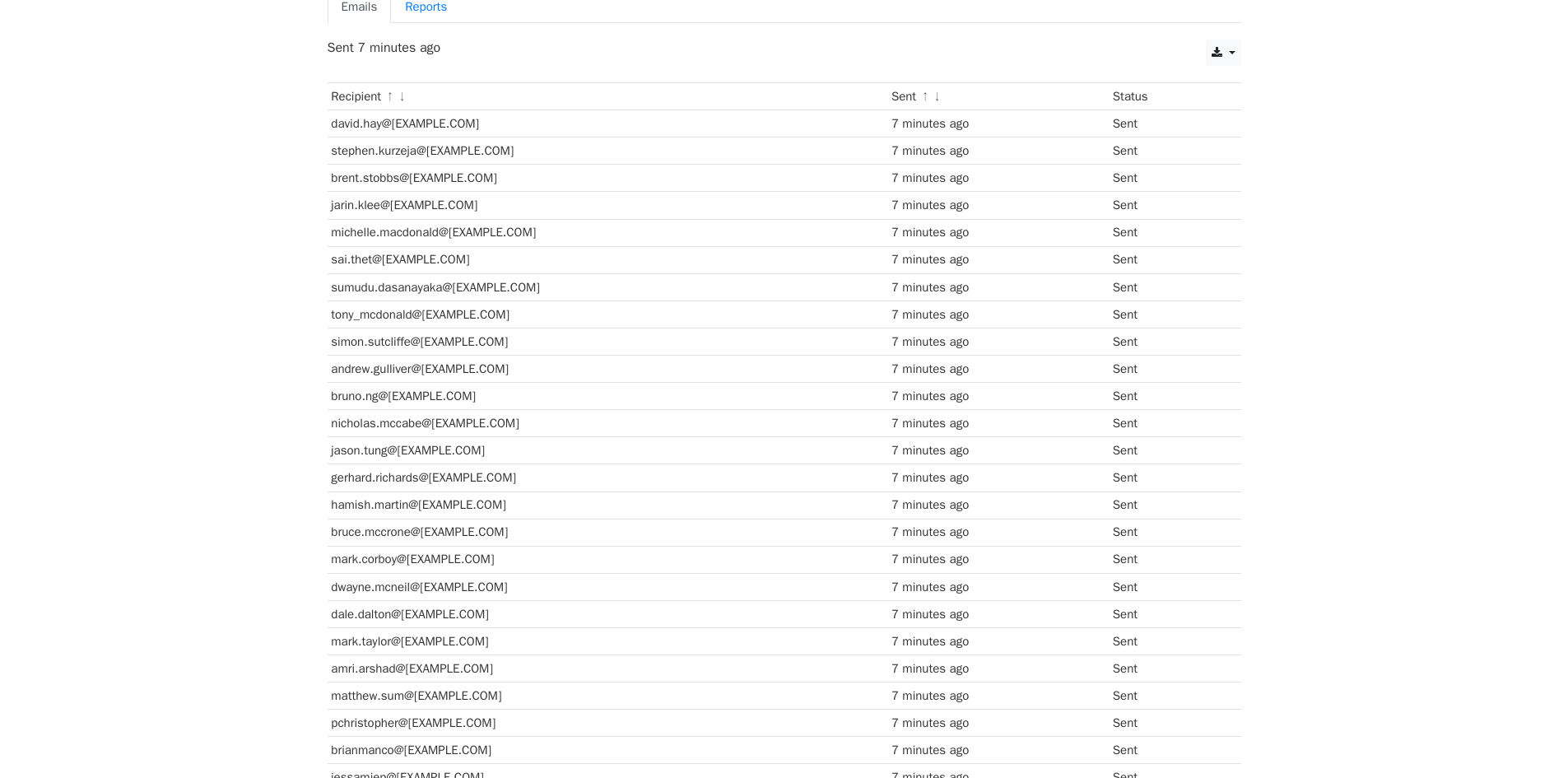 click on "MergeMail
Campaigns
Templates
Reports
Open Gmail
Daily emails left: 24
Help
czermakphoebe09@[EXAMPLE.COM]
Account
Unsubscribes
Integrations
Notification Settings
Sign out
New Features
You're all caught up!
Scheduled Campaigns
Schedule your emails to be sent later.
Read more
Account Reports
View reports across all of your campaigns to find highly-engaged recipients and to see which templates and campaigns have the most clicks and opens.
Read more
View my reports
Template Editor
Create beautiful emails using our powerful template editor.
Read more
View my templates
Campaigns
⟫
Improve Uptime & Performance with bneXt Application Management
Spreadsheet:
June Email Blast
Emails
Reports
CSV
Excel
Sent
7 minutes ago" at bounding box center (784, 352) 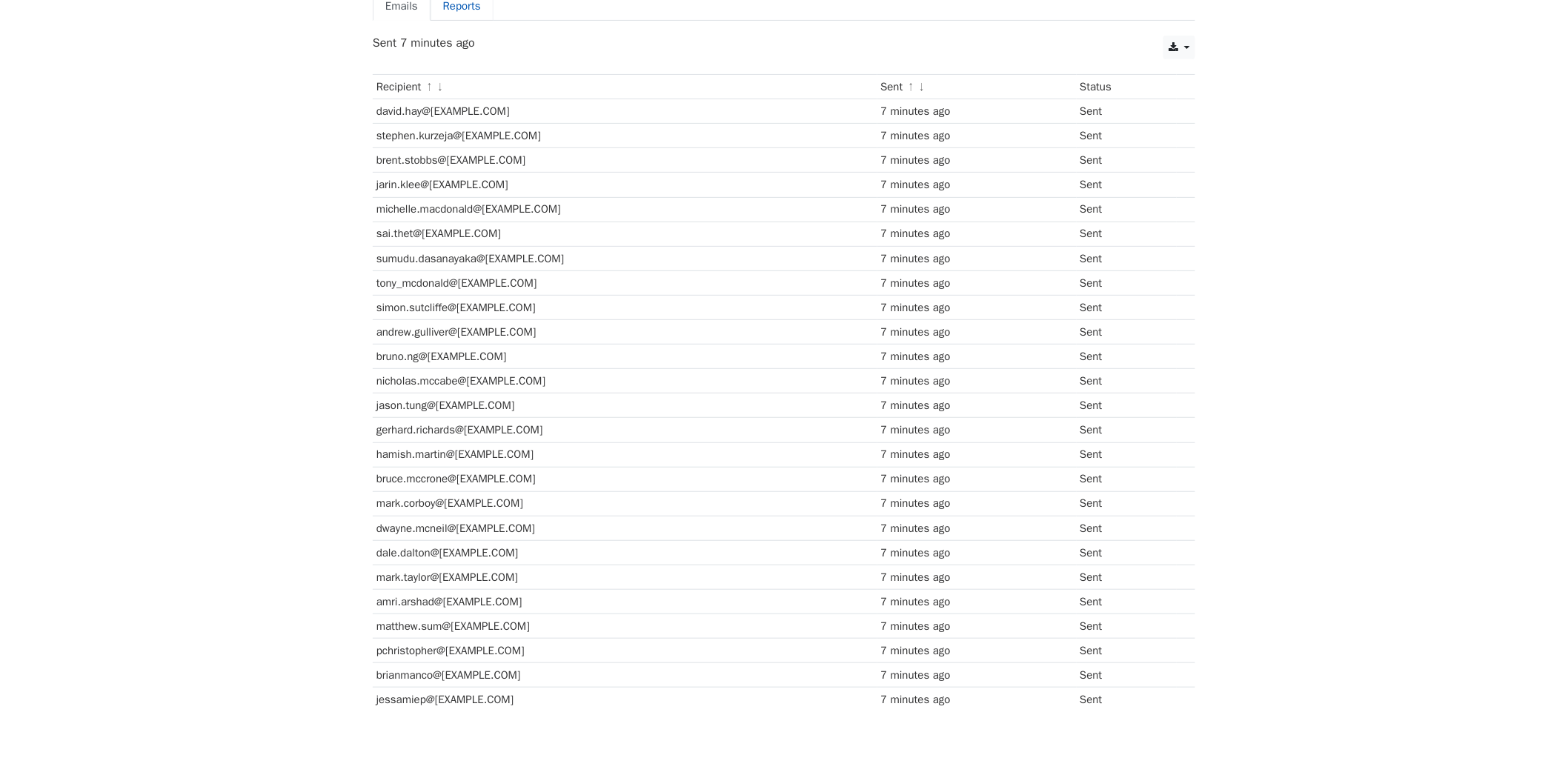 click on "Reports" at bounding box center (462, 6) 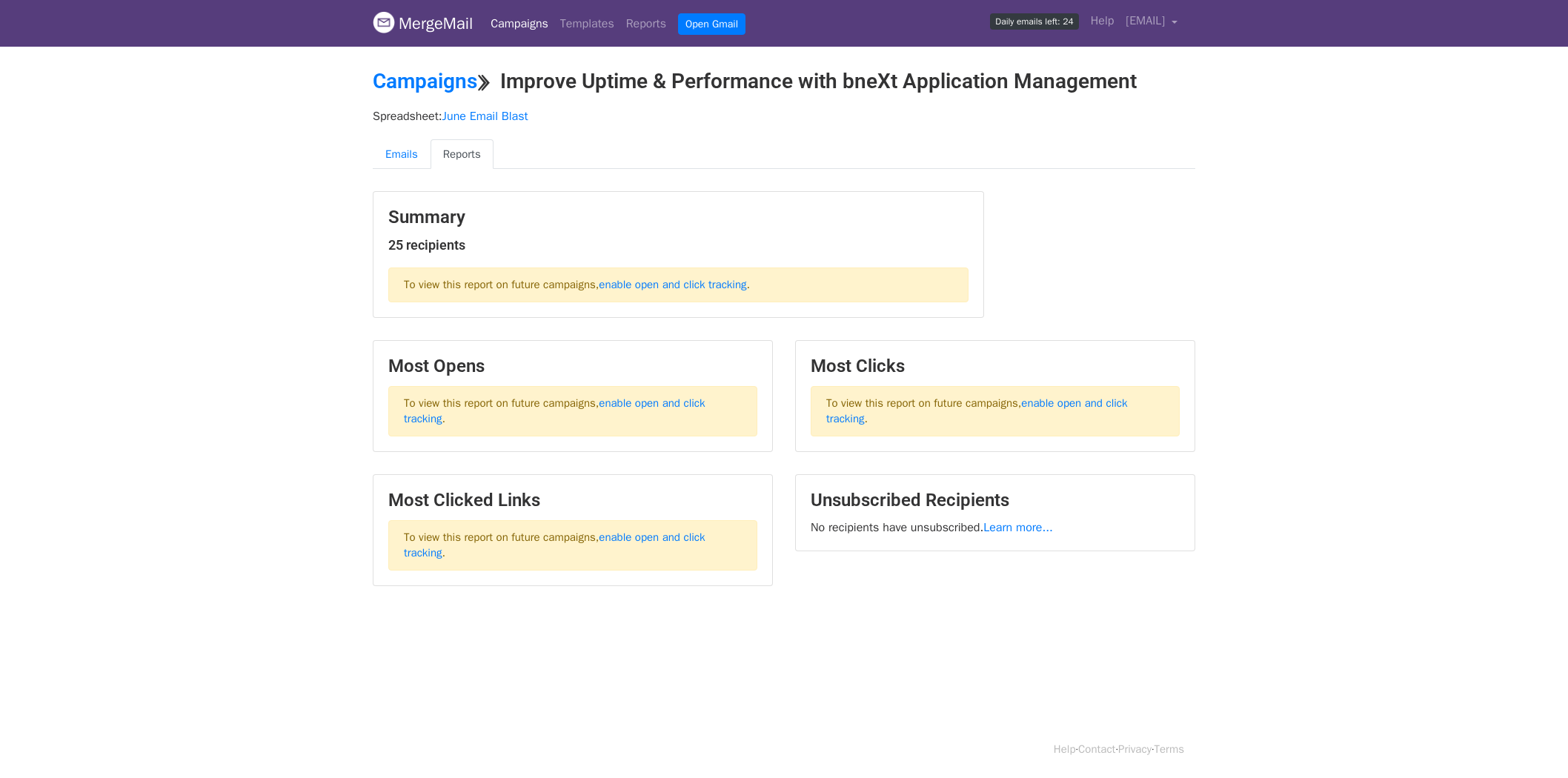 scroll, scrollTop: 0, scrollLeft: 0, axis: both 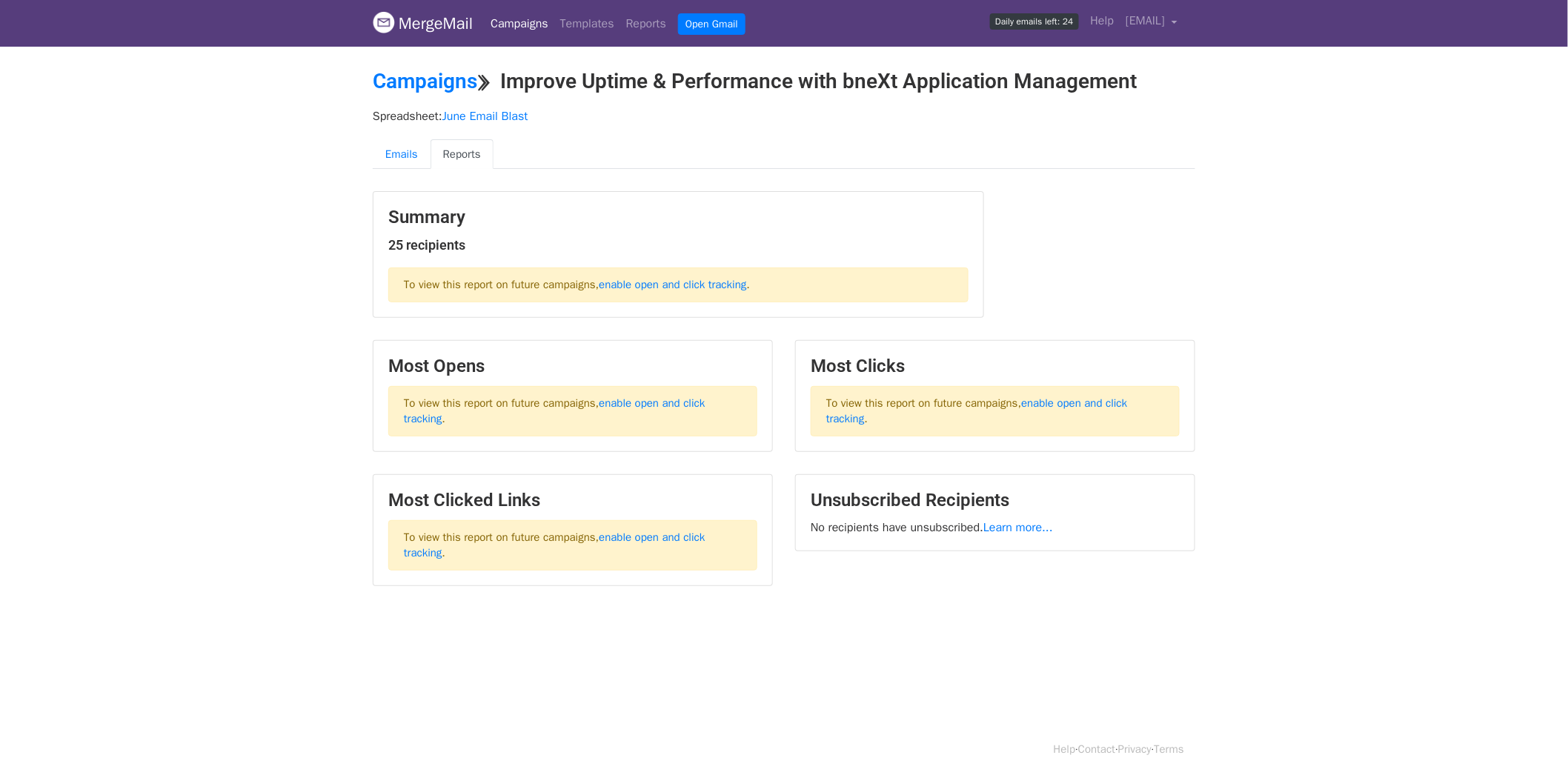 click on "MergeMail
Campaigns
Templates
Reports
Open Gmail
Daily emails left: 24
Help
[EMAIL]
Account
Unsubscribes
Integrations
Notification Settings
Sign out
New Features
You're all caught up!
Scheduled Campaigns
Schedule your emails to be sent later.
Read more
Account Reports
View reports across all of your campaigns to find highly-engaged recipients and to see which templates and campaigns have the most clicks and opens.
Read more
View my reports
Template Editor
Create beautiful emails using our powerful template editor.
Read more
View my templates
Campaigns
⟫
Improve Uptime & Performance with bneXt Application Management
Spreadsheet:
June Email Blast
Emails
Reports
Summary
25 recipients
enable open and click tracking" at bounding box center [784, 330] 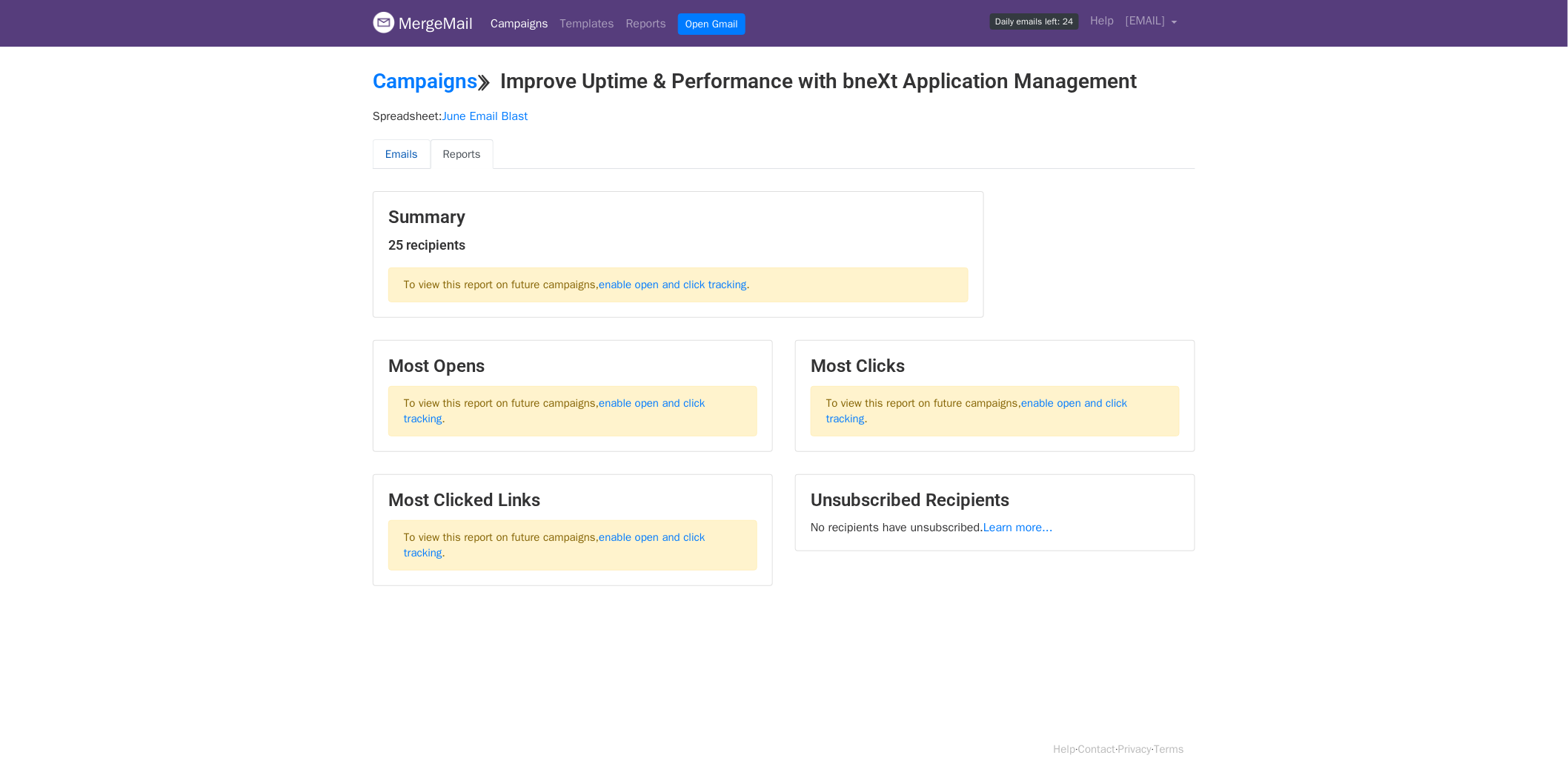 click on "Emails" at bounding box center (402, 154) 